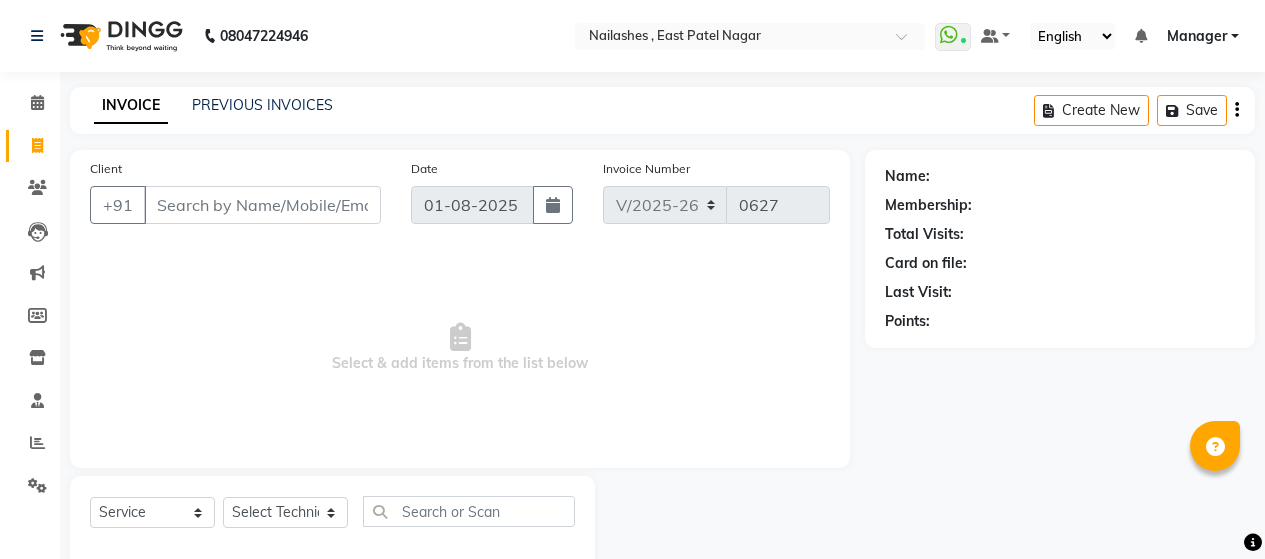 select on "3836" 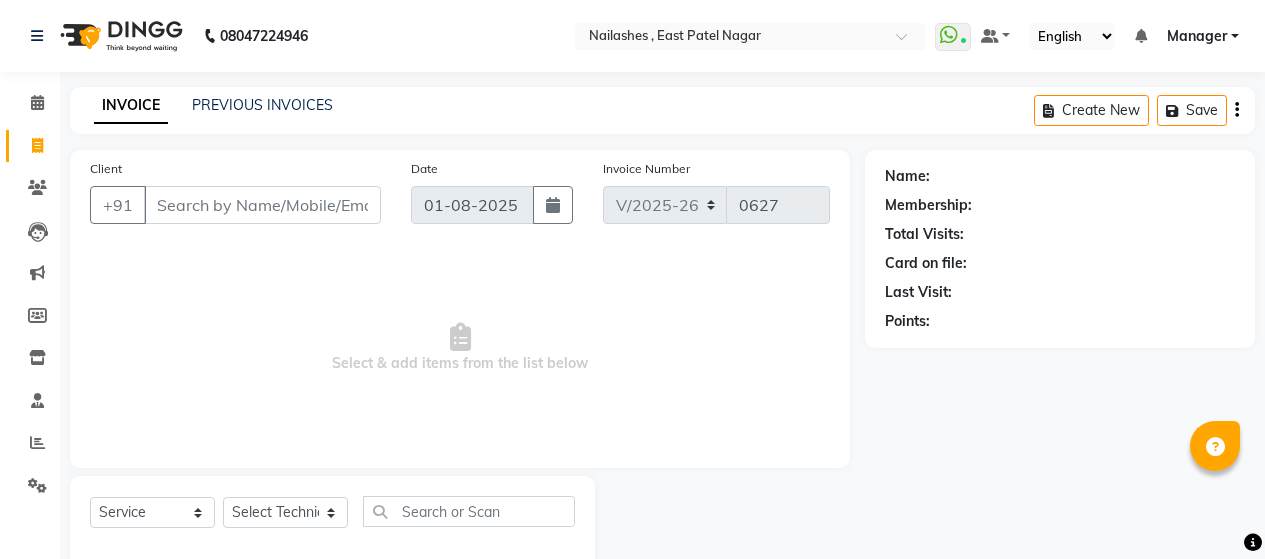 scroll, scrollTop: 0, scrollLeft: 0, axis: both 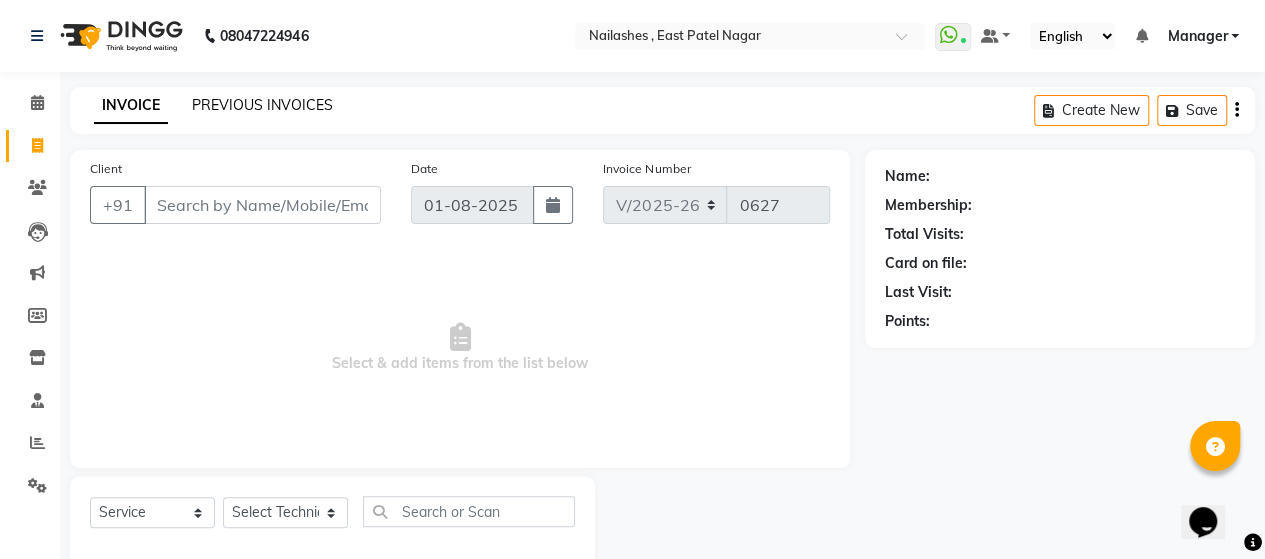 click on "PREVIOUS INVOICES" 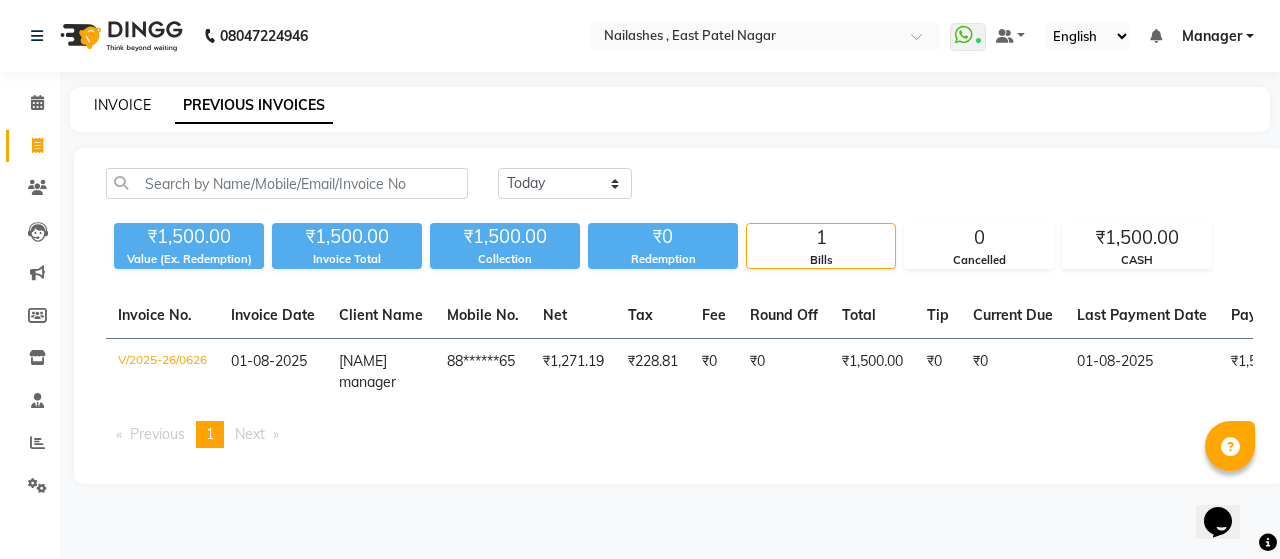 click on "INVOICE" 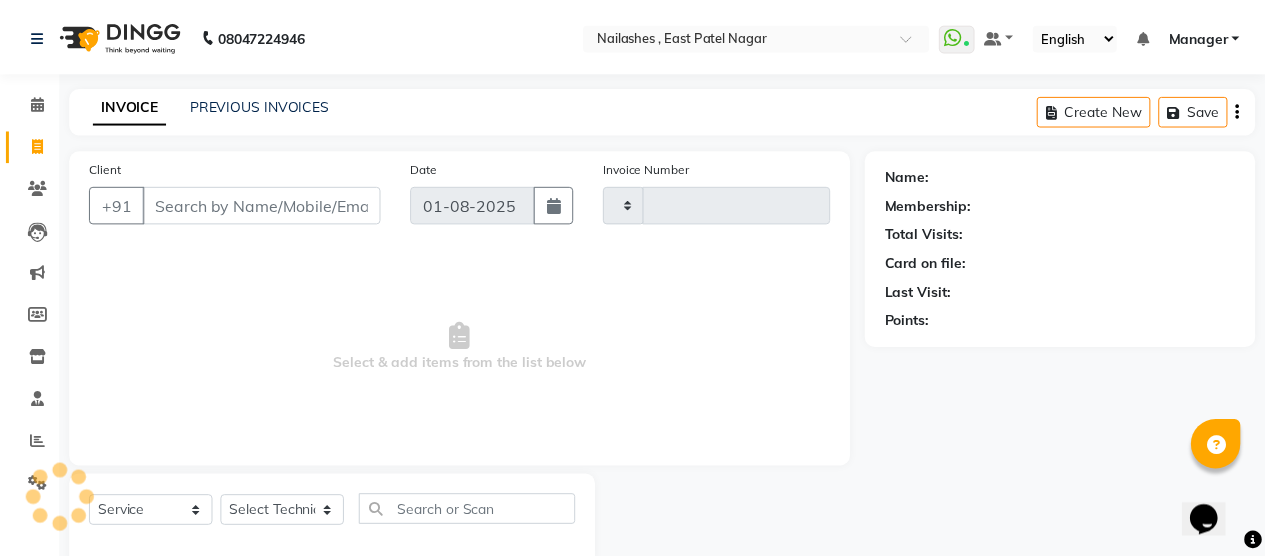 scroll, scrollTop: 41, scrollLeft: 0, axis: vertical 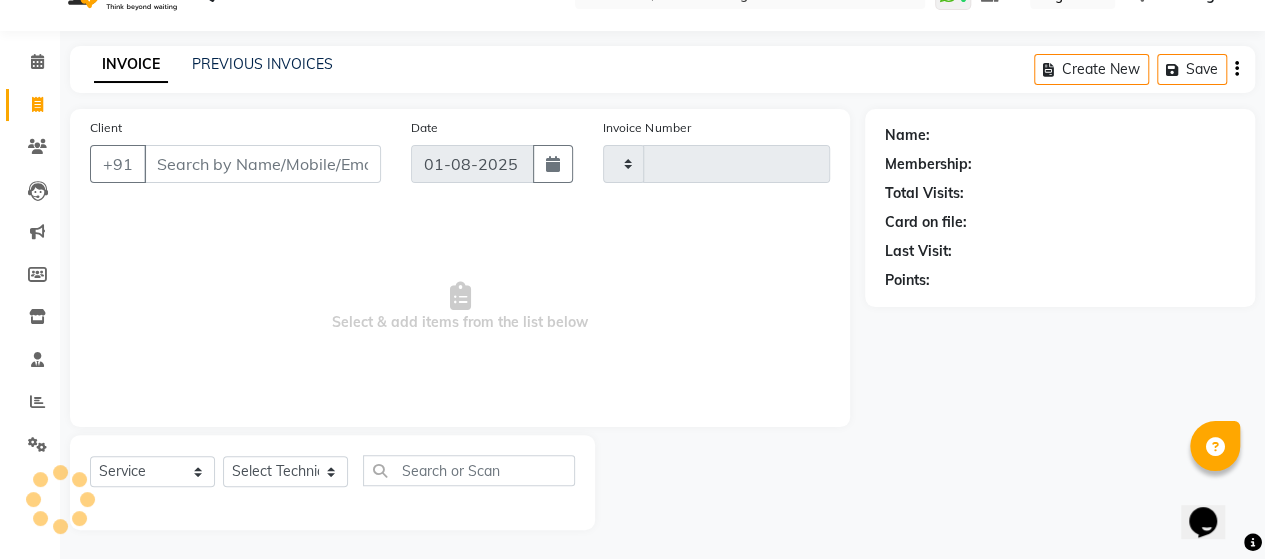 type on "0627" 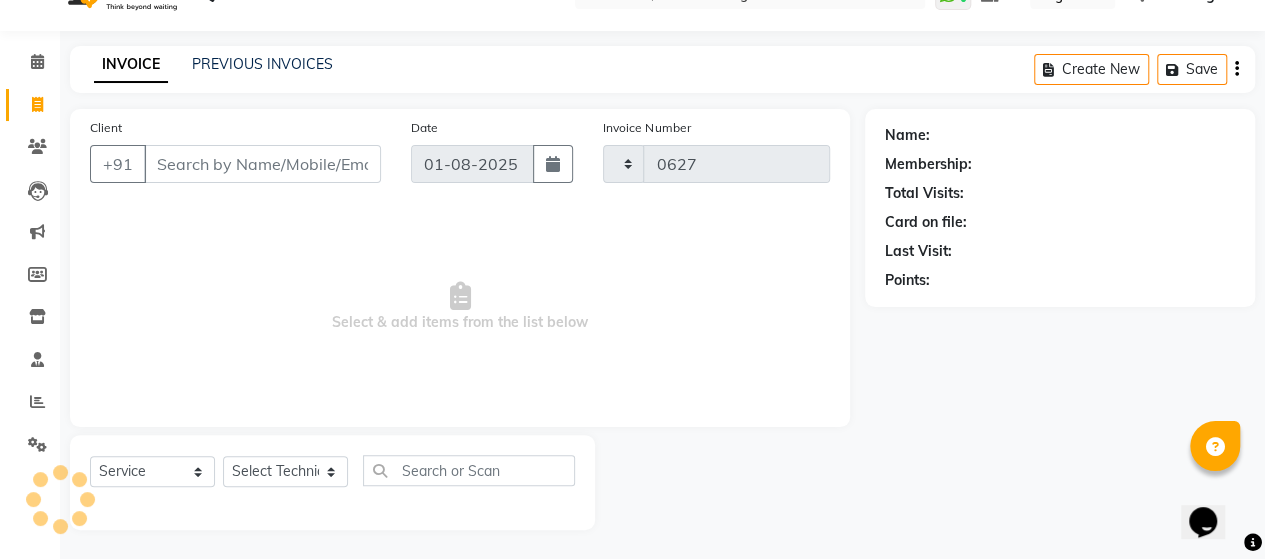 select on "3836" 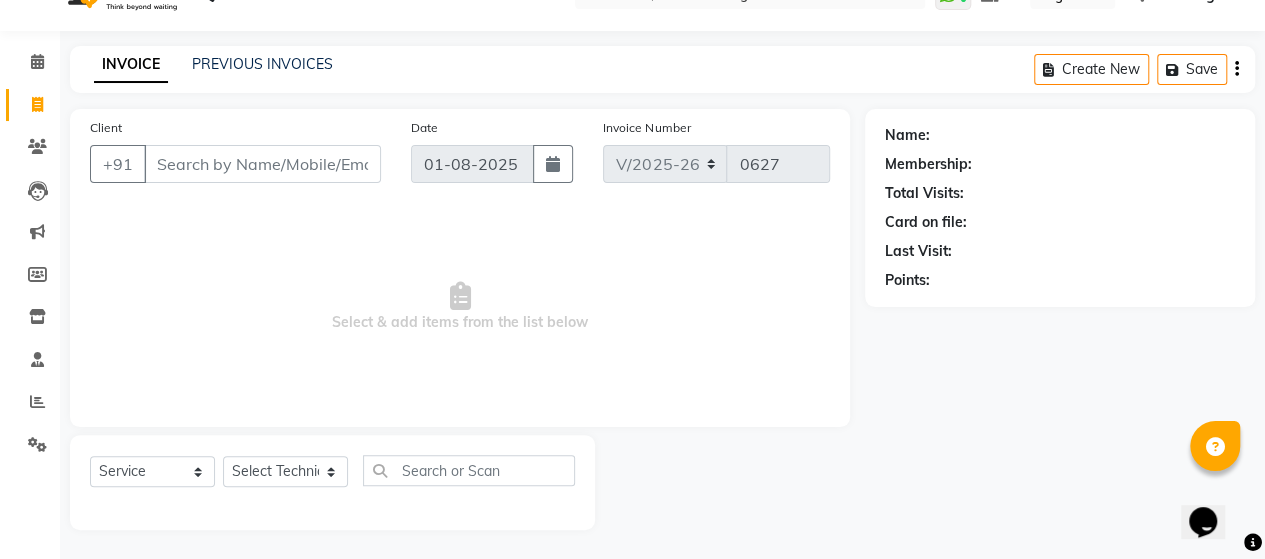 click on "Client" at bounding box center [262, 164] 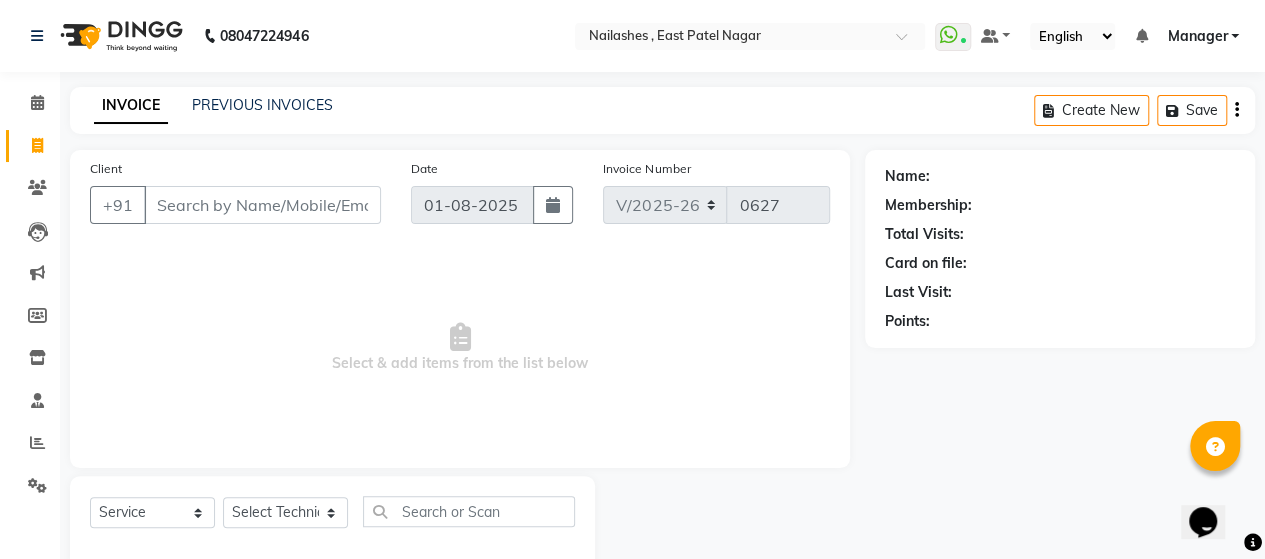 click on "Client" at bounding box center (262, 205) 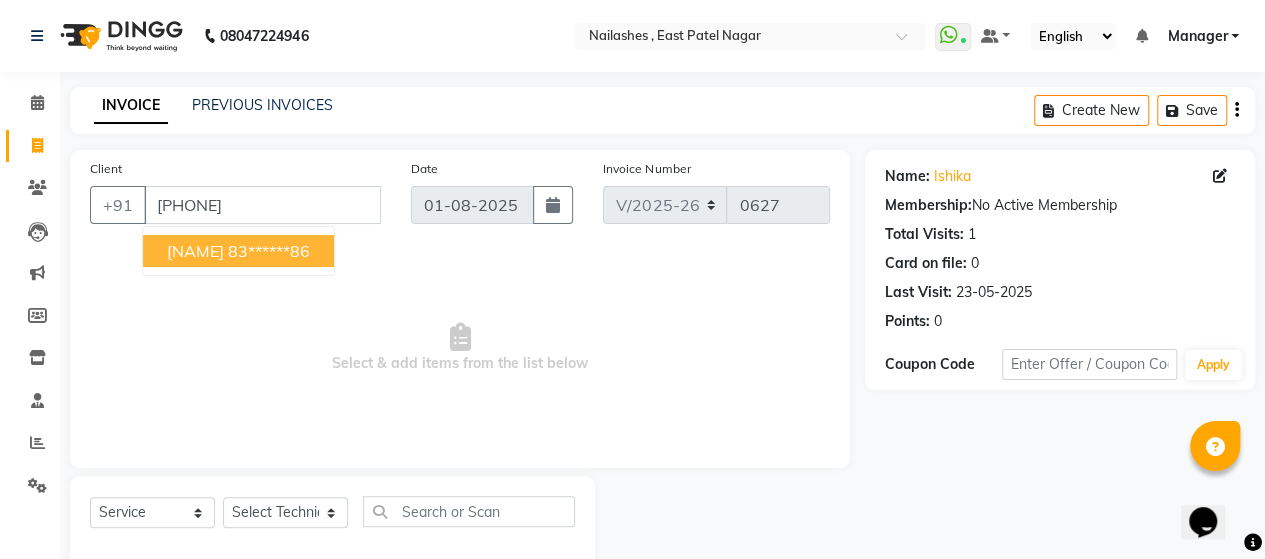 click on "83******86" at bounding box center (269, 251) 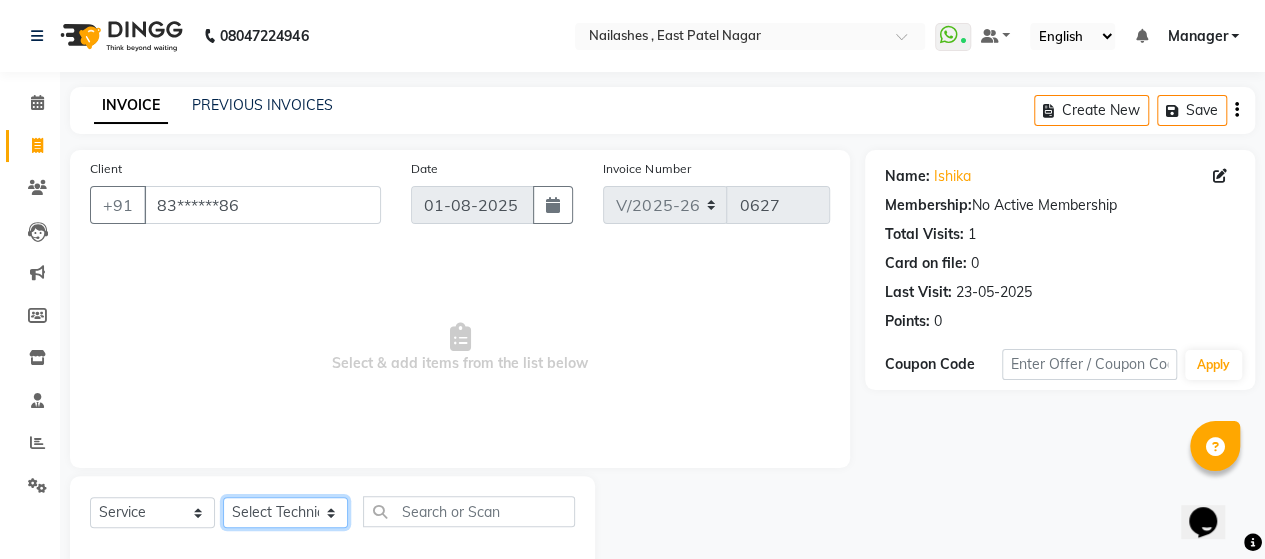 click on "Select Technician [NAME] Manager [NAME] [NAME] [NAME] [NAME]" 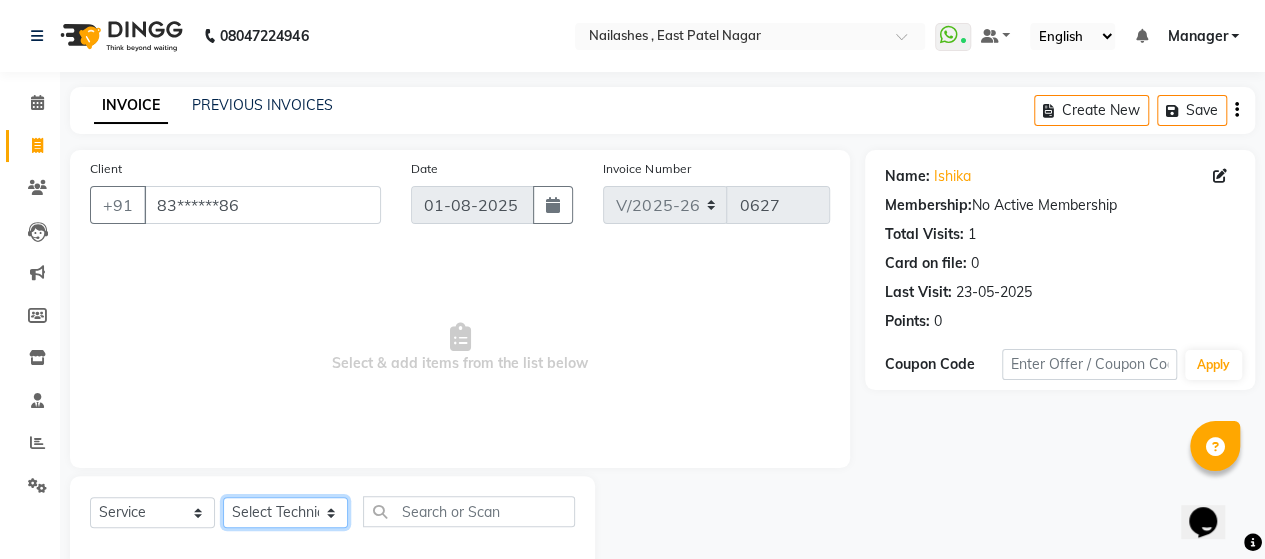 select on "85706" 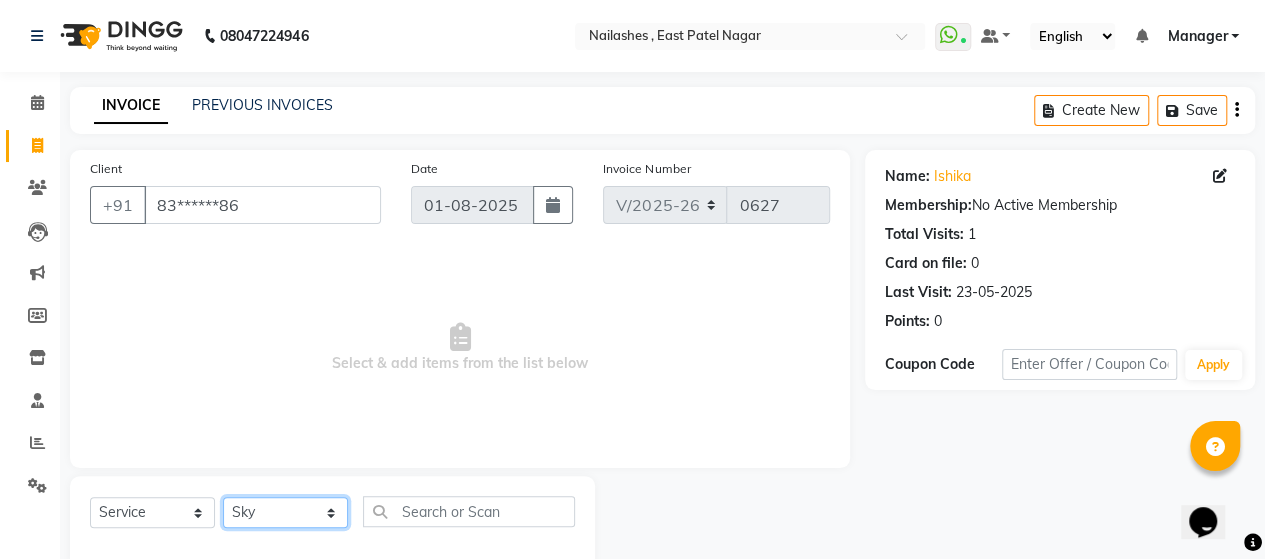 click on "Select Technician [NAME] Manager [NAME] [NAME] [NAME] [NAME]" 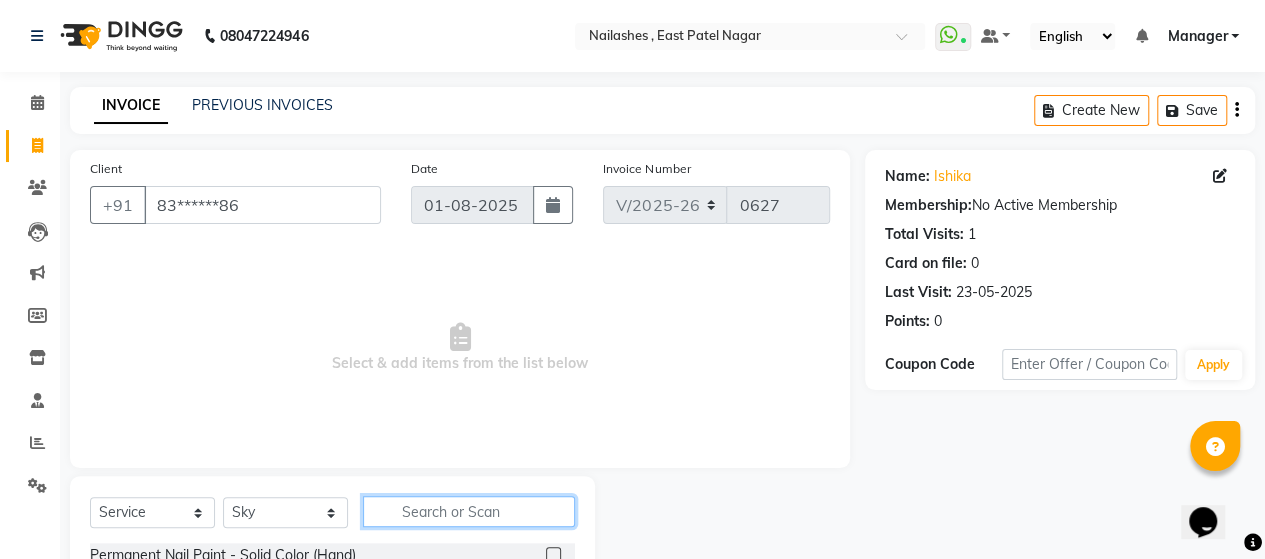 click 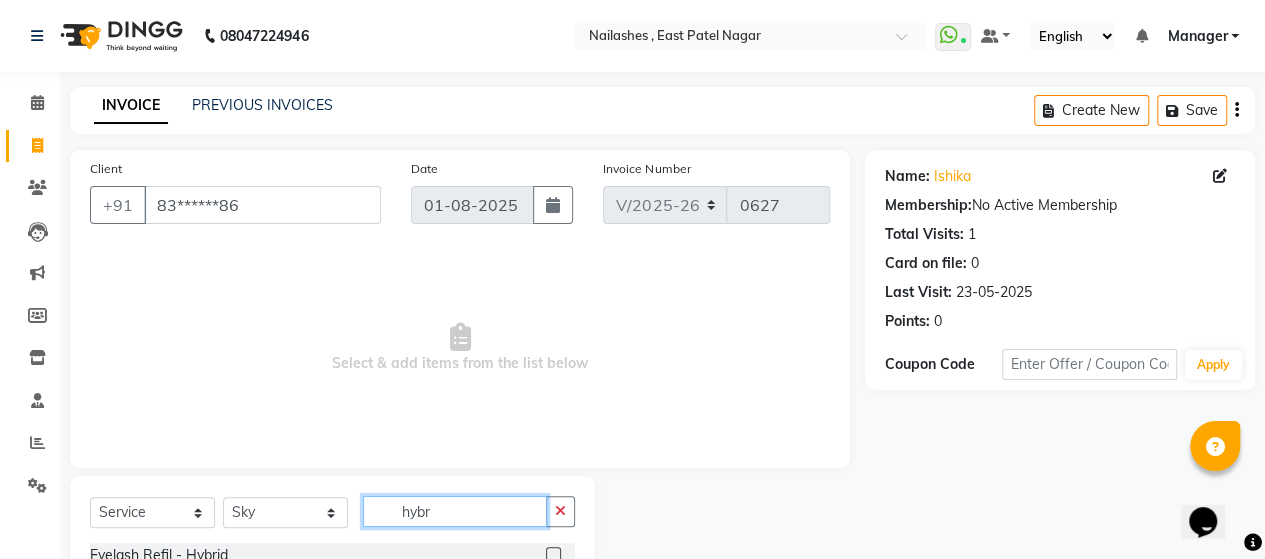 scroll, scrollTop: 82, scrollLeft: 0, axis: vertical 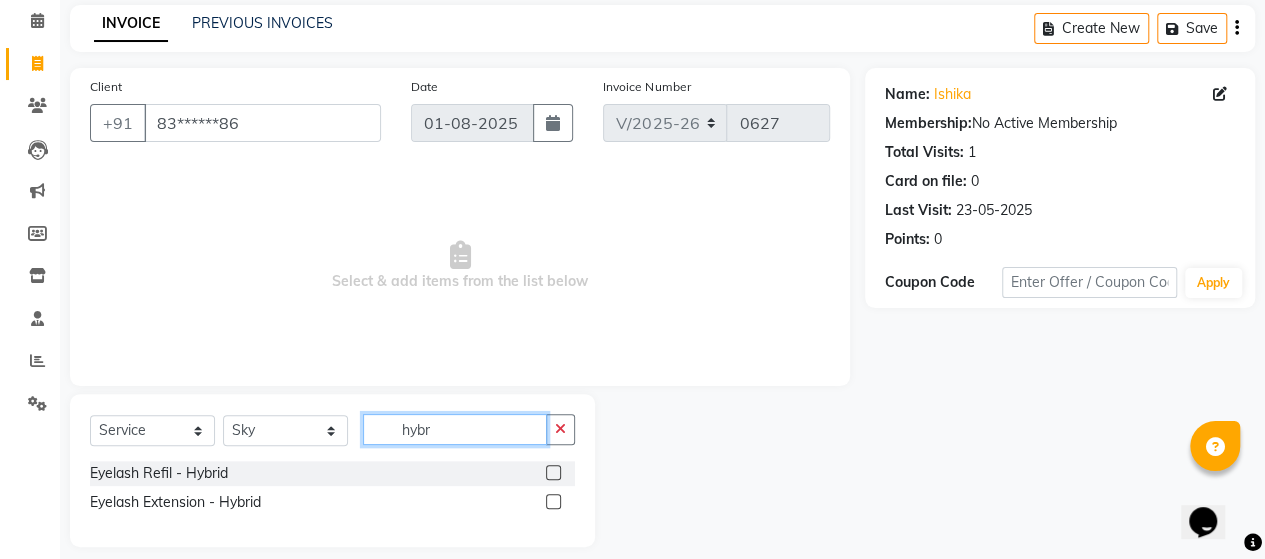 type on "hybr" 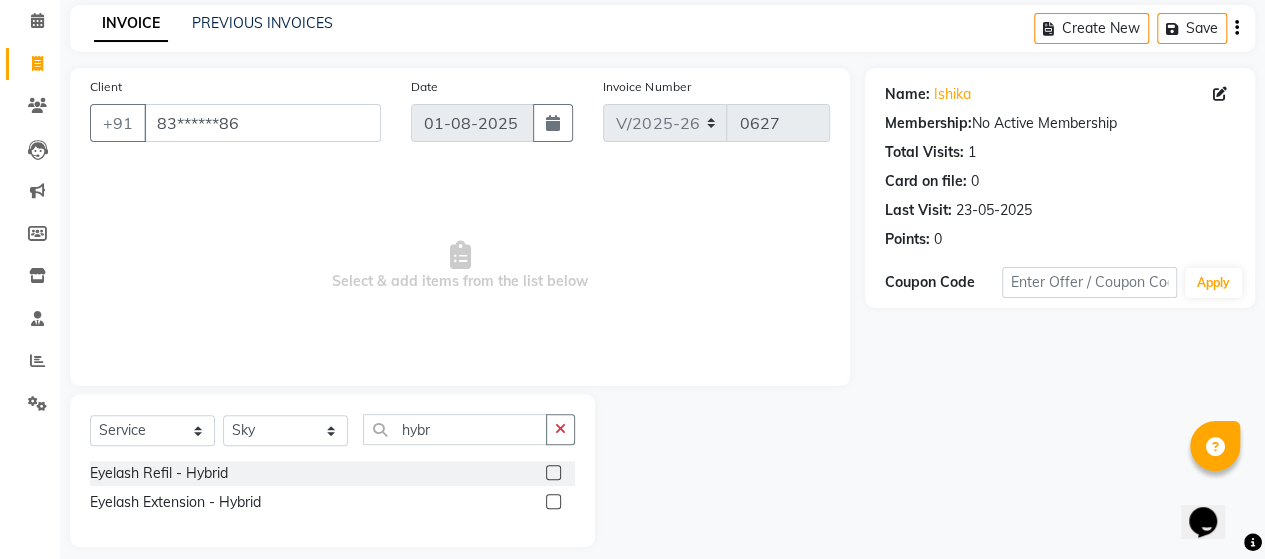 click 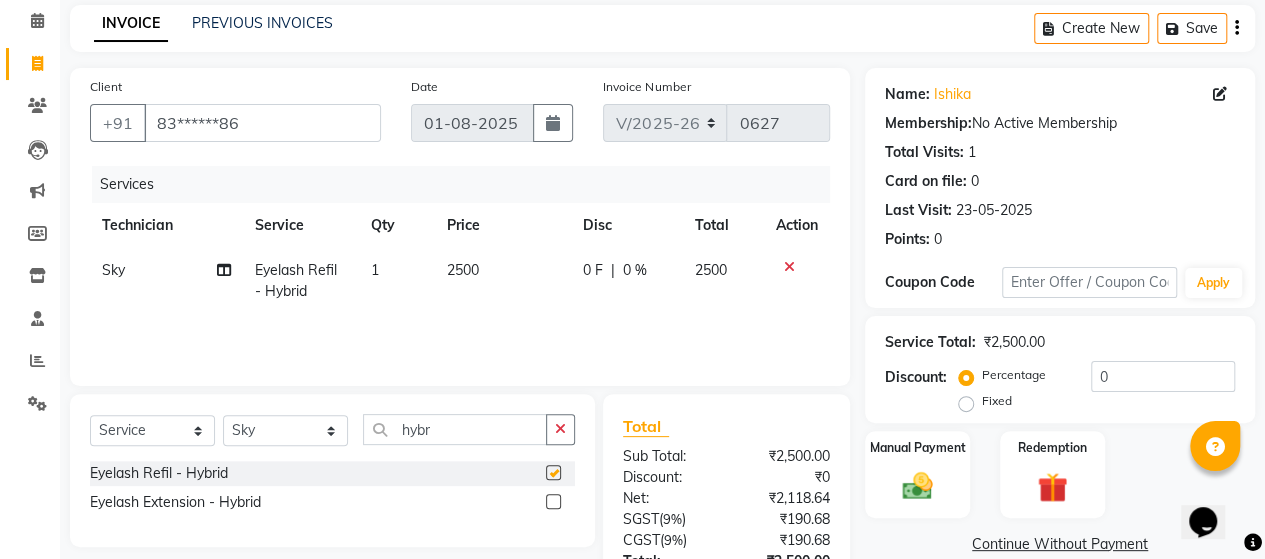checkbox on "false" 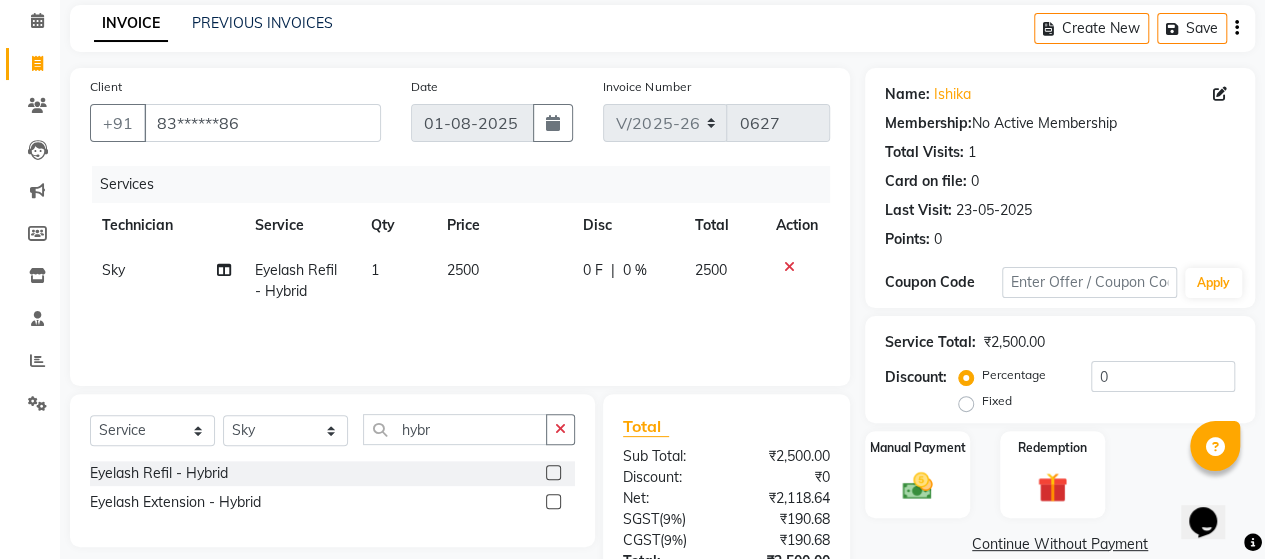 click 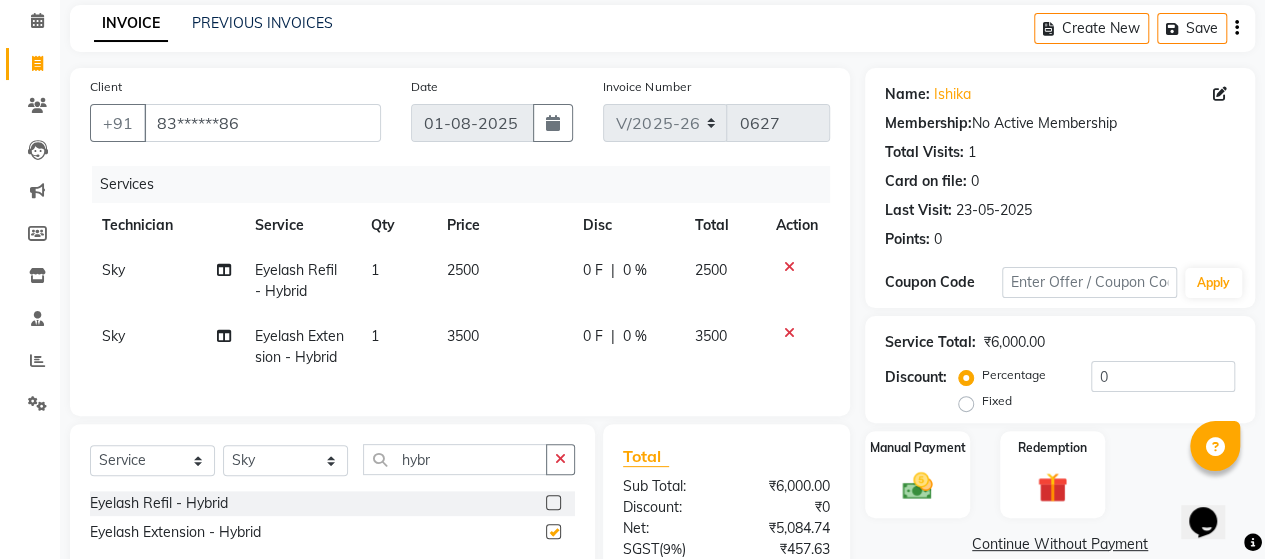 checkbox on "false" 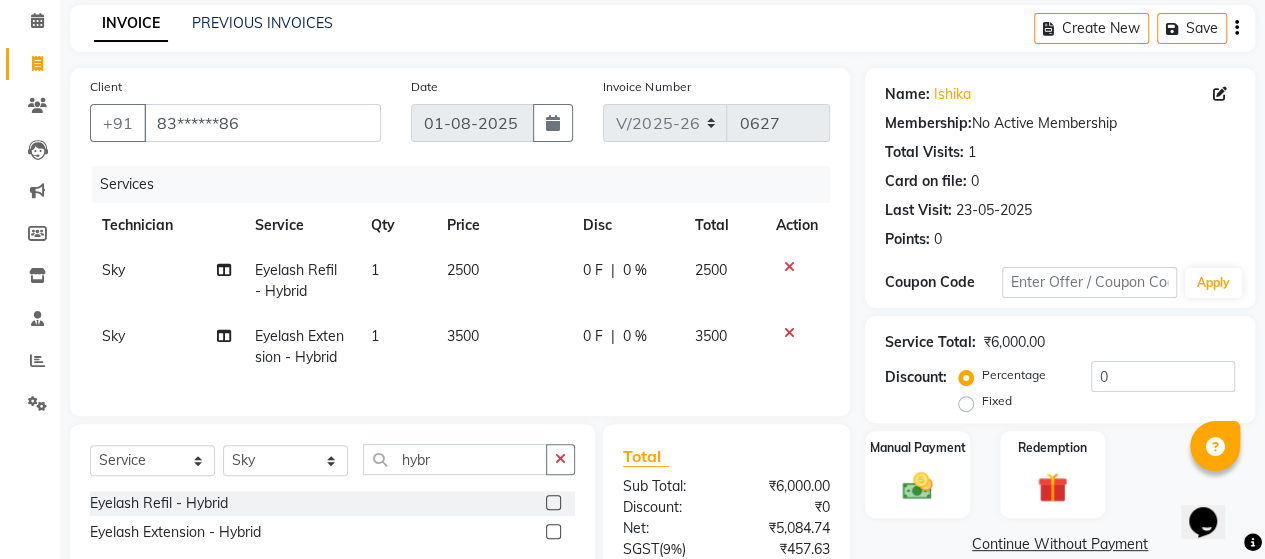 click on "3500" 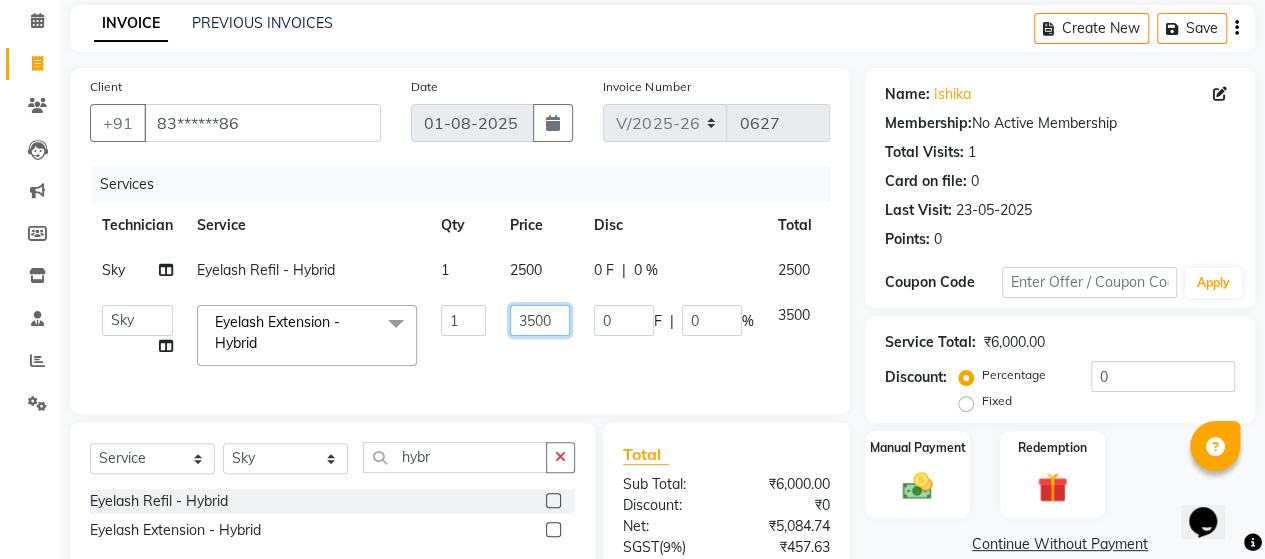 click on "3500" 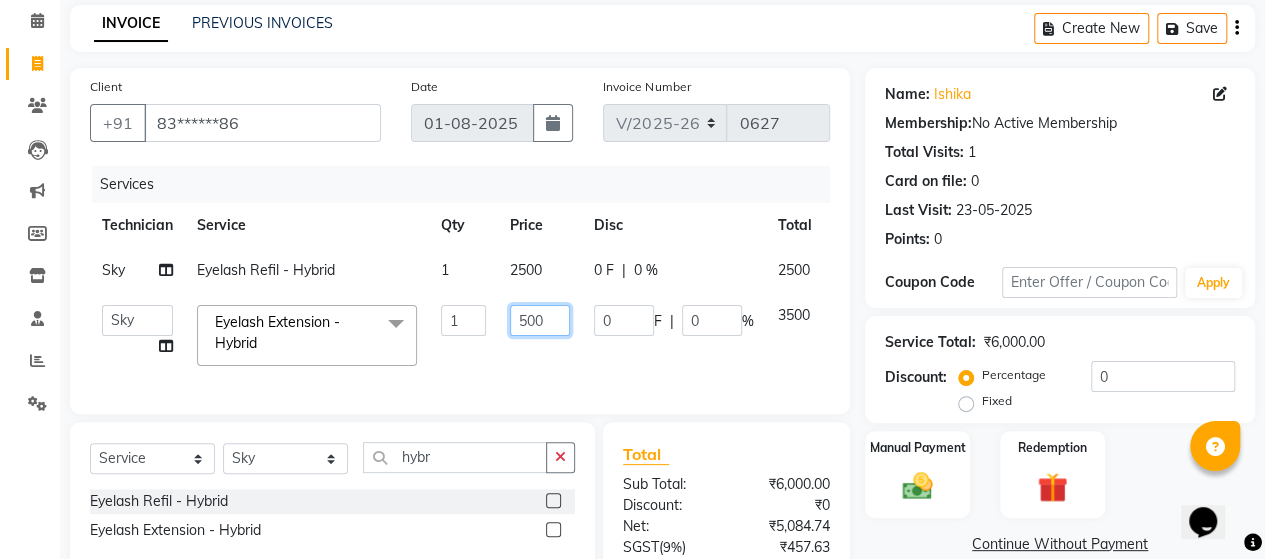 type on "2500" 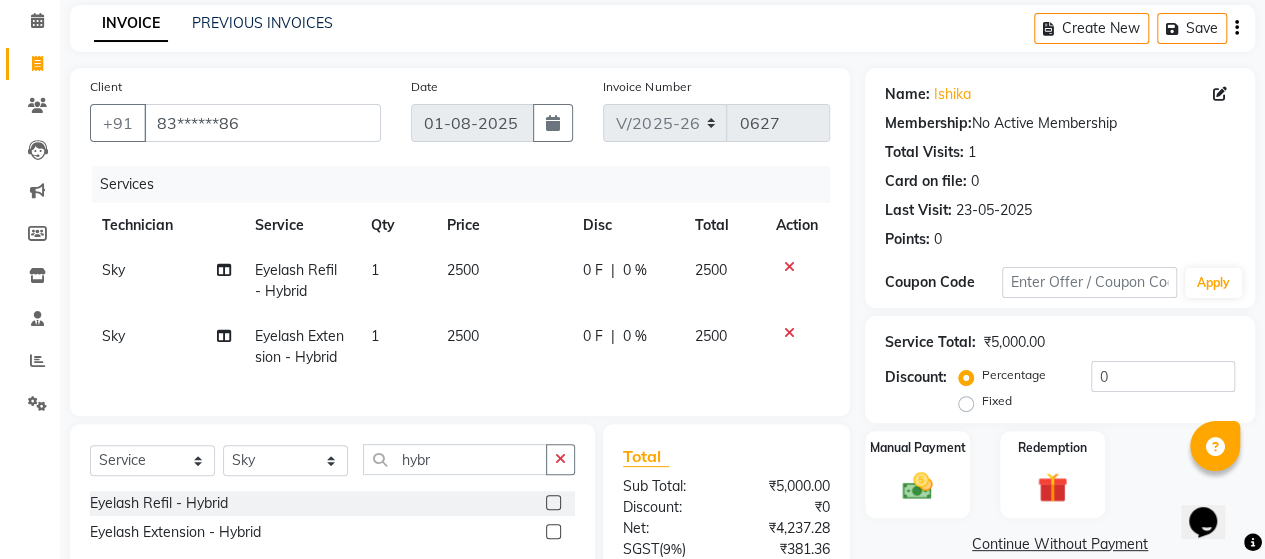drag, startPoint x: 673, startPoint y: 256, endPoint x: 651, endPoint y: 257, distance: 22.022715 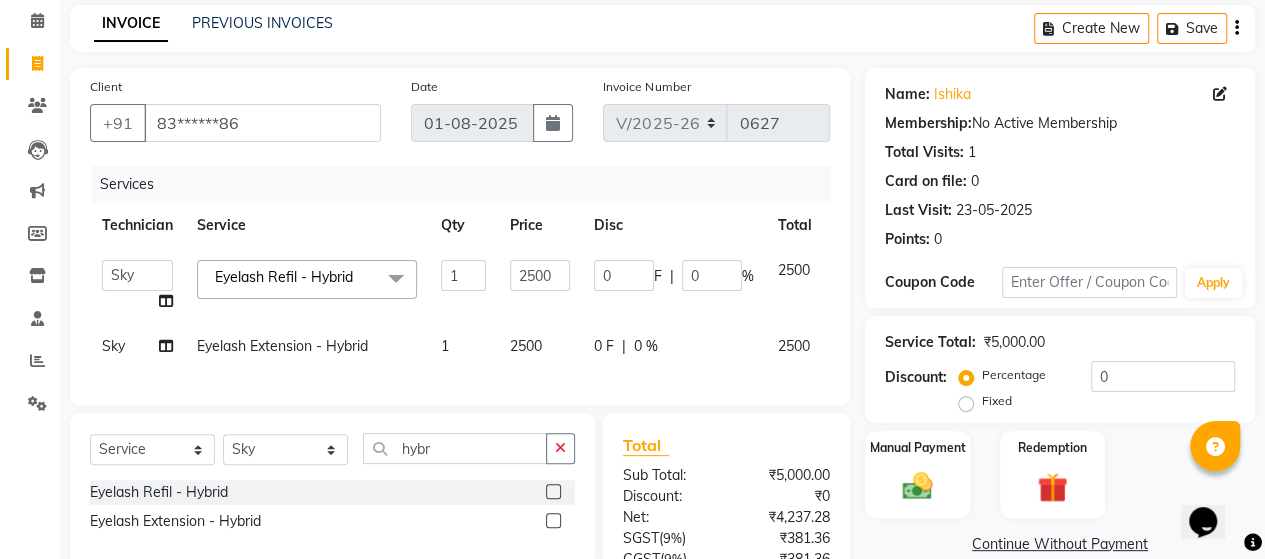drag, startPoint x: 798, startPoint y: 281, endPoint x: 476, endPoint y: 259, distance: 322.75067 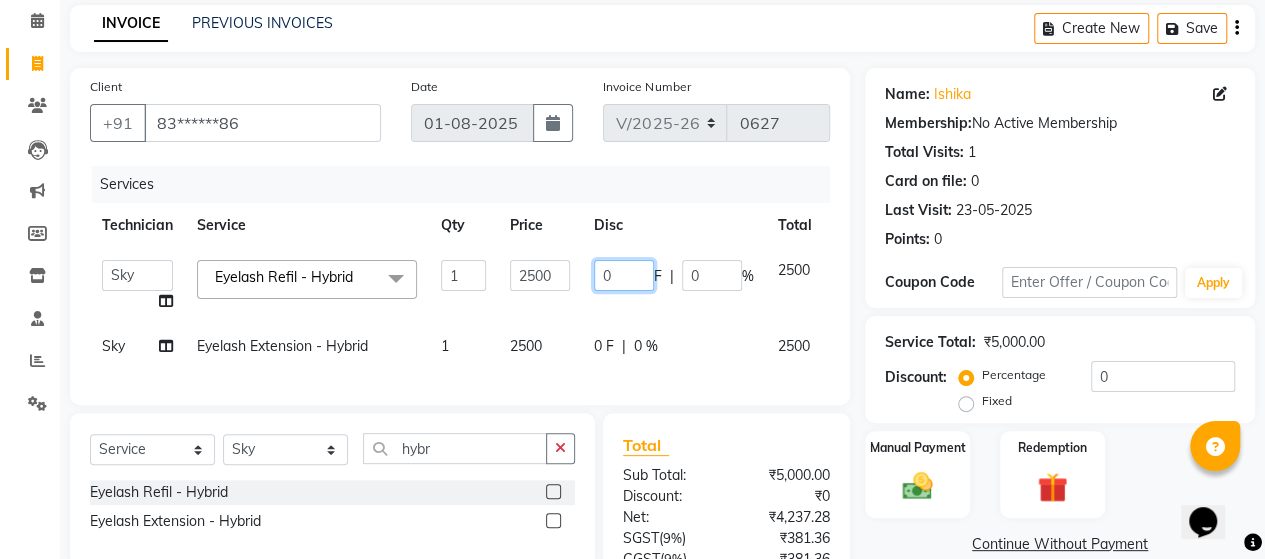 click on "0 F | 0 %" 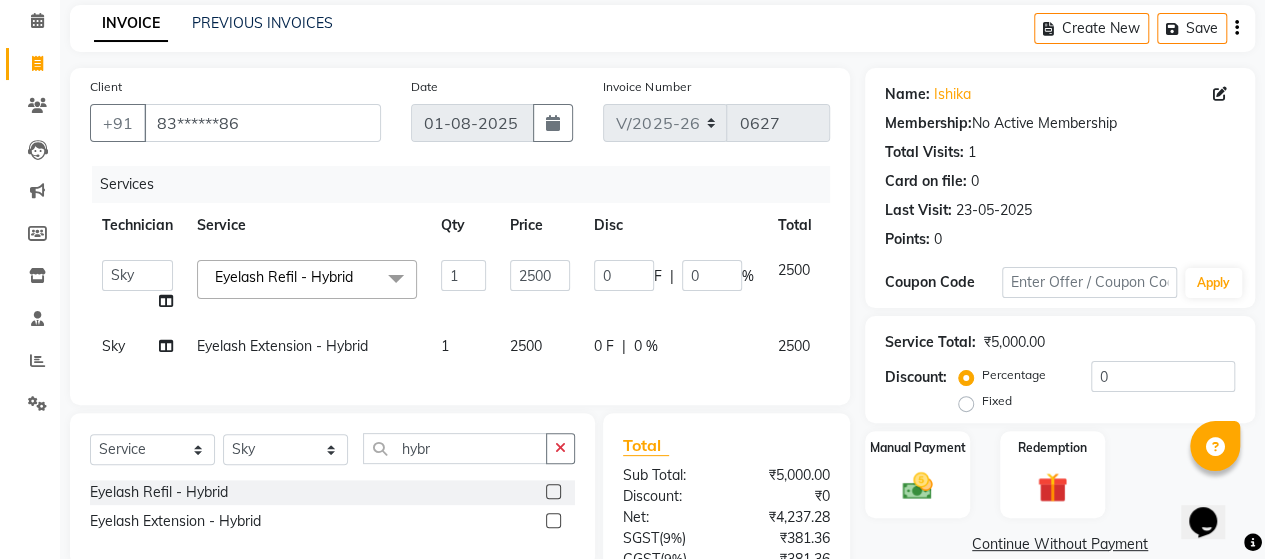 drag, startPoint x: 869, startPoint y: 297, endPoint x: 856, endPoint y: 297, distance: 13 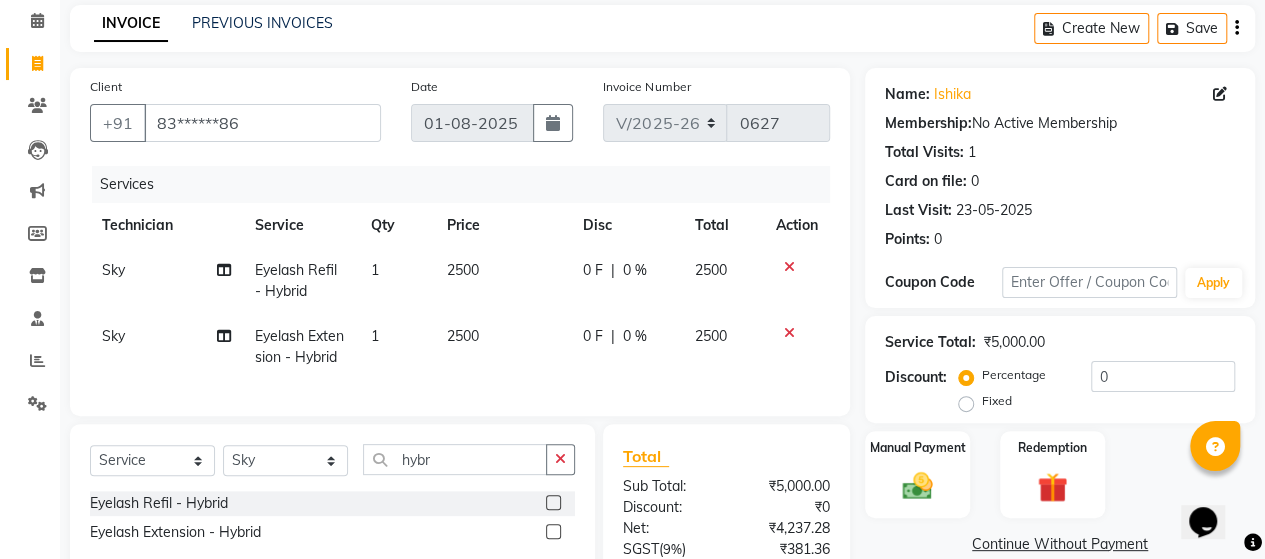 click 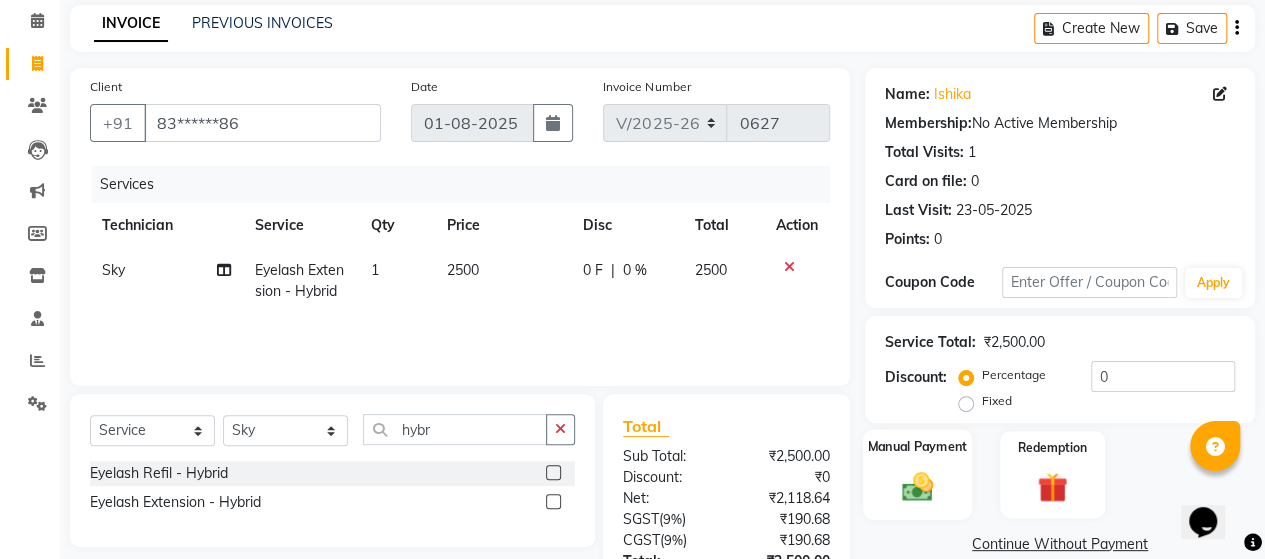 click on "Manual Payment" 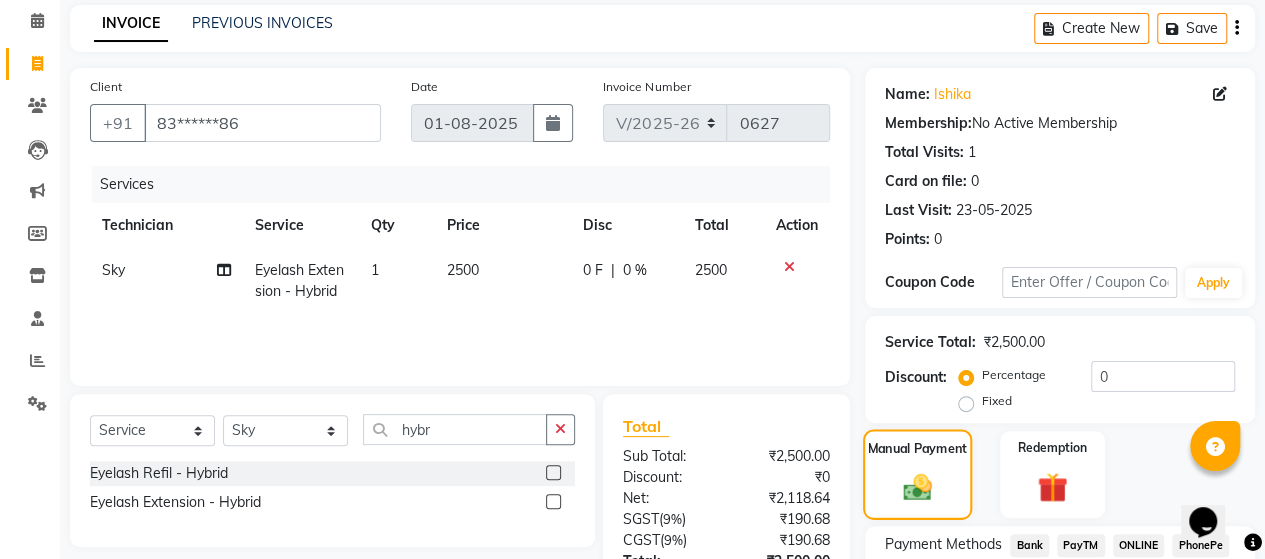 scroll, scrollTop: 239, scrollLeft: 0, axis: vertical 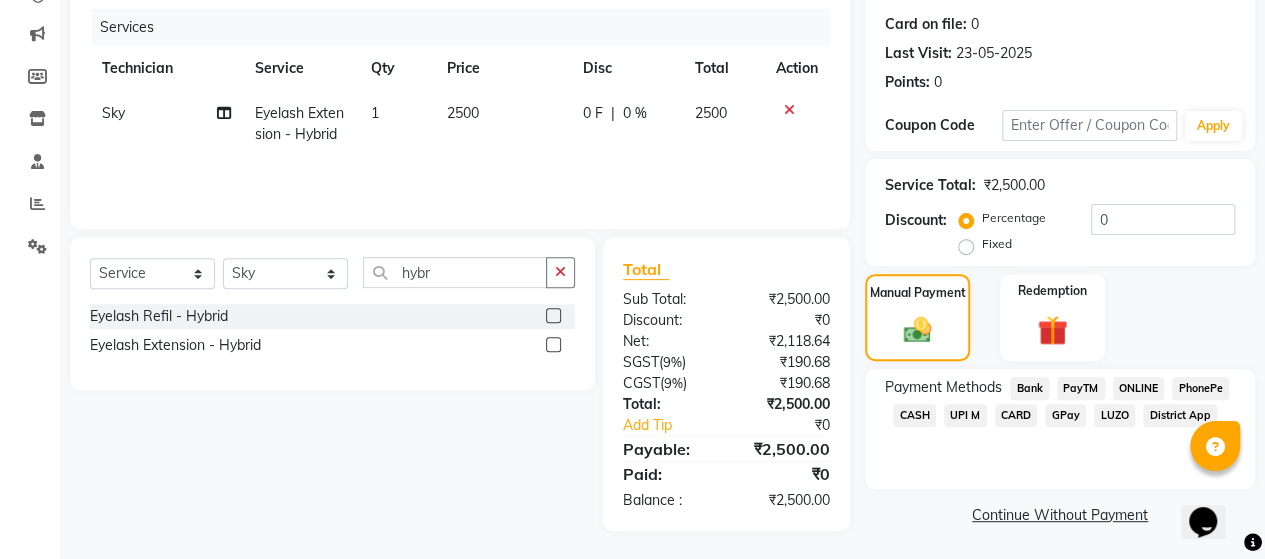 click on "CASH" 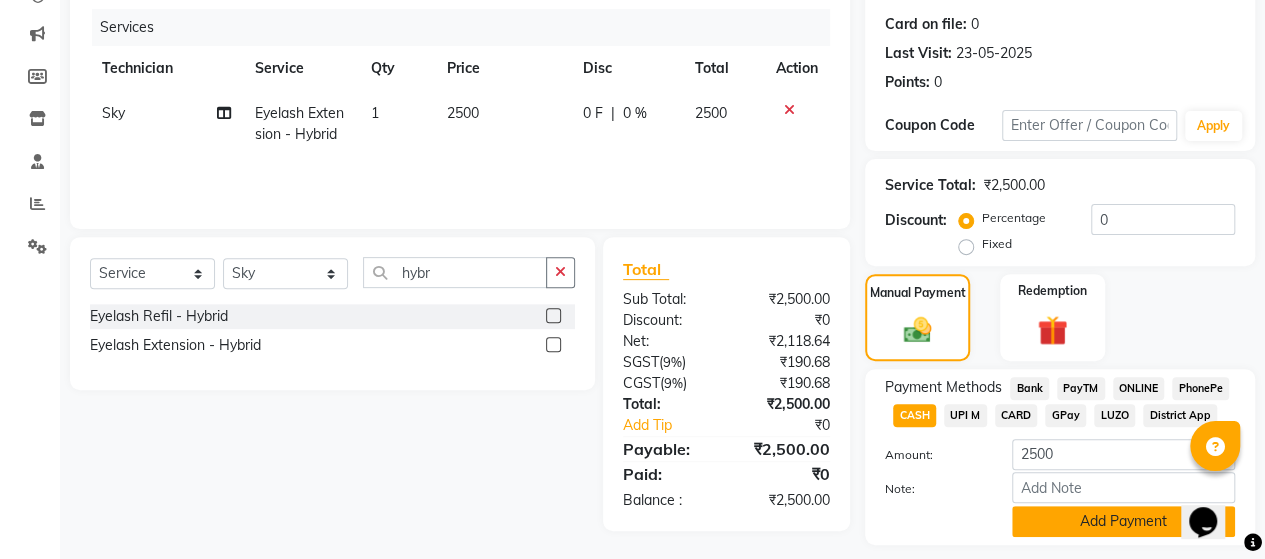 click on "Add Payment" 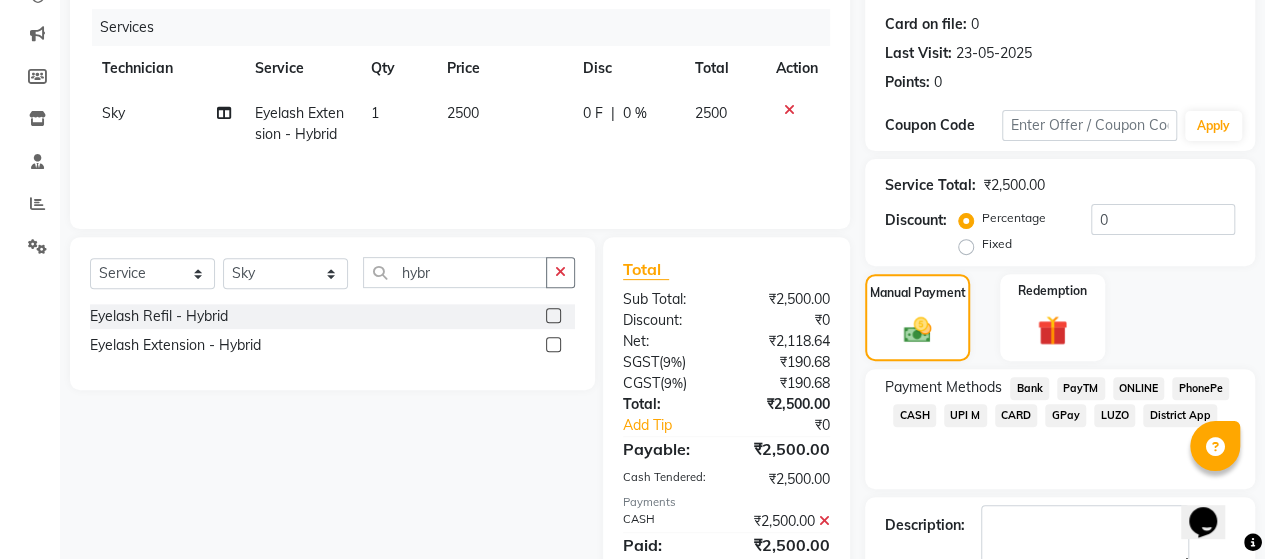 scroll, scrollTop: 350, scrollLeft: 0, axis: vertical 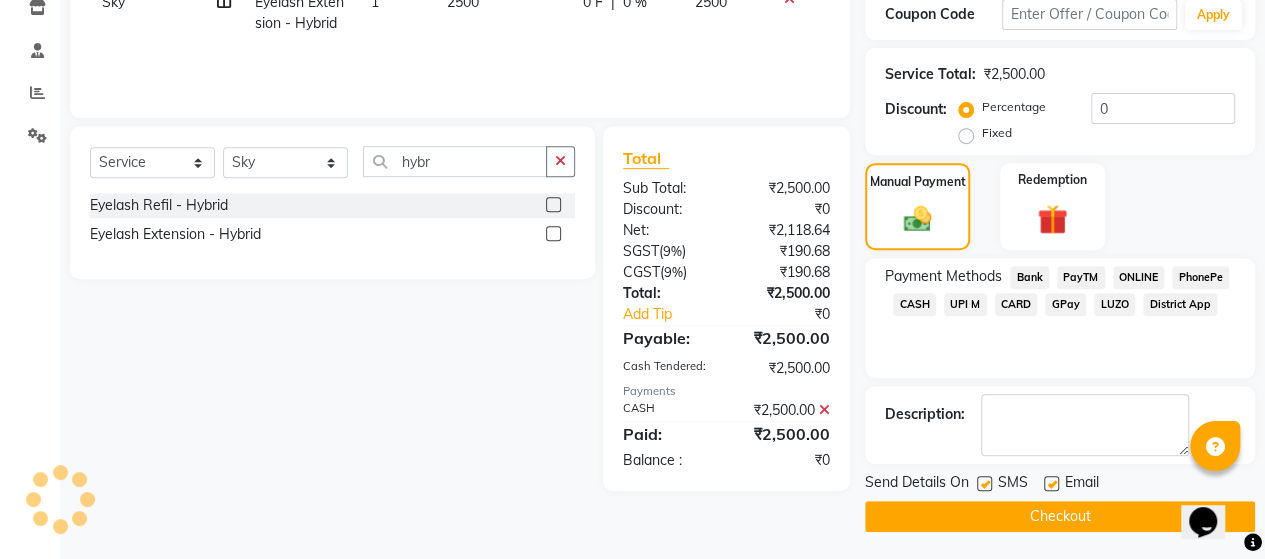 click on "Checkout" 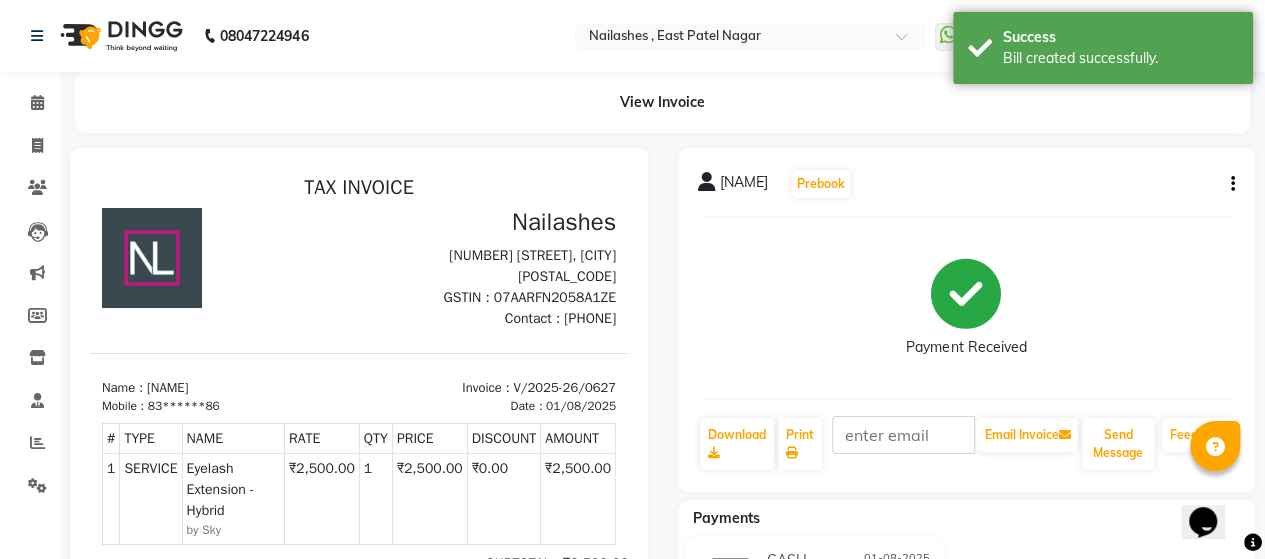 scroll, scrollTop: 0, scrollLeft: 0, axis: both 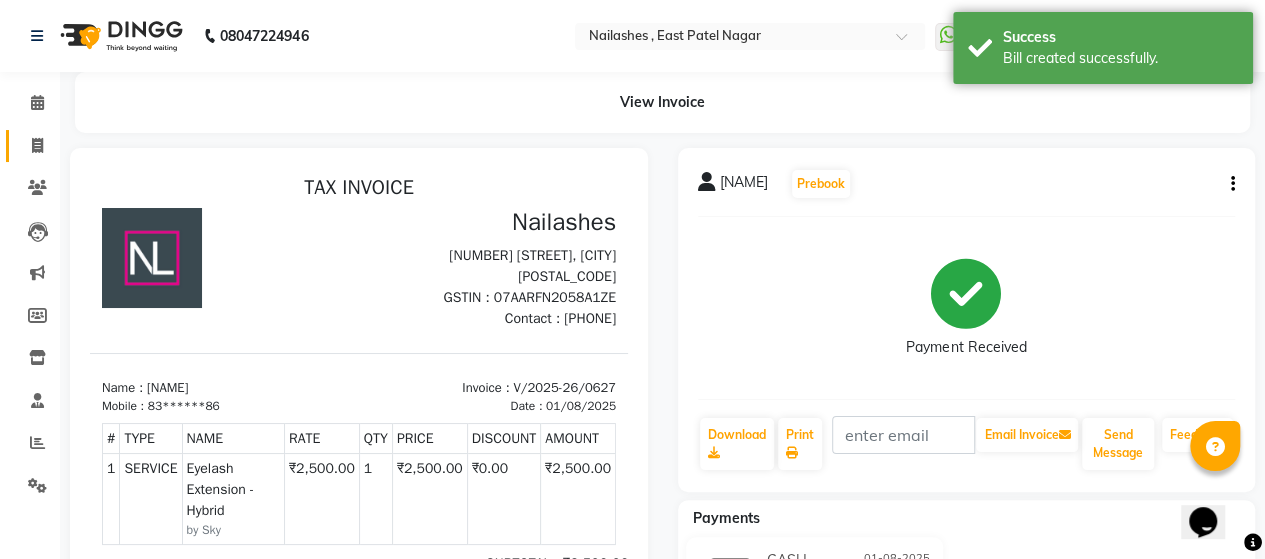 click on "Invoice" 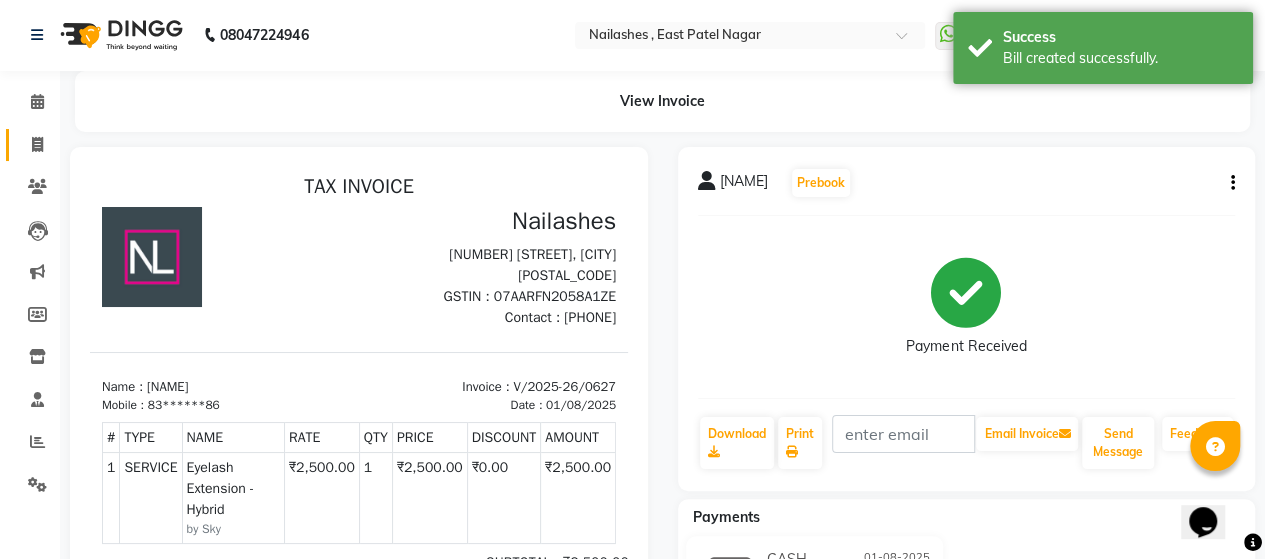select on "3836" 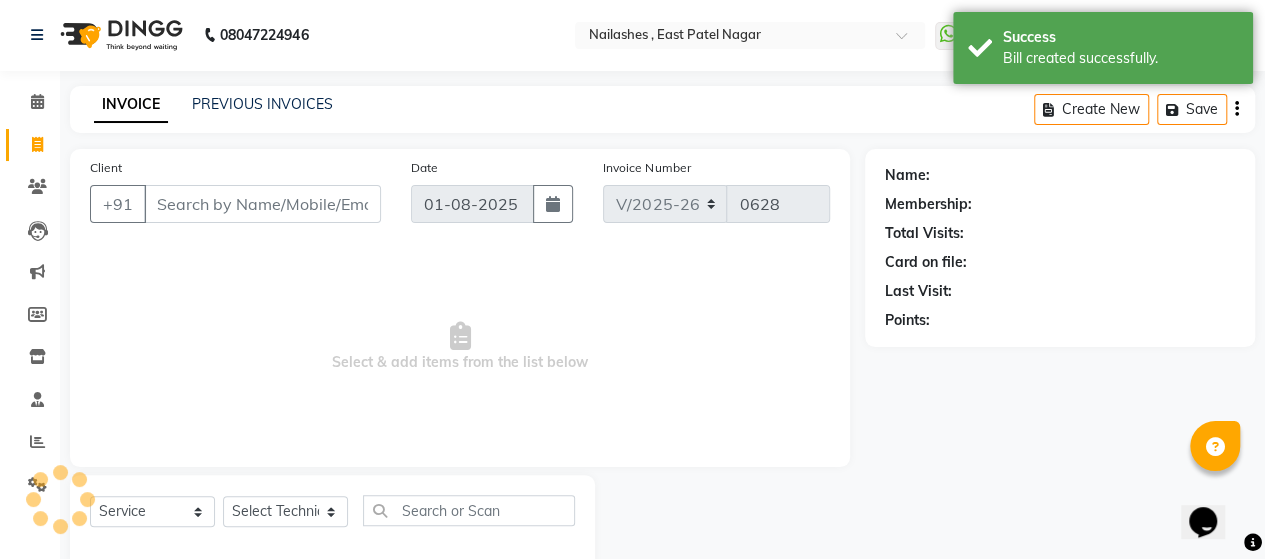 scroll, scrollTop: 41, scrollLeft: 0, axis: vertical 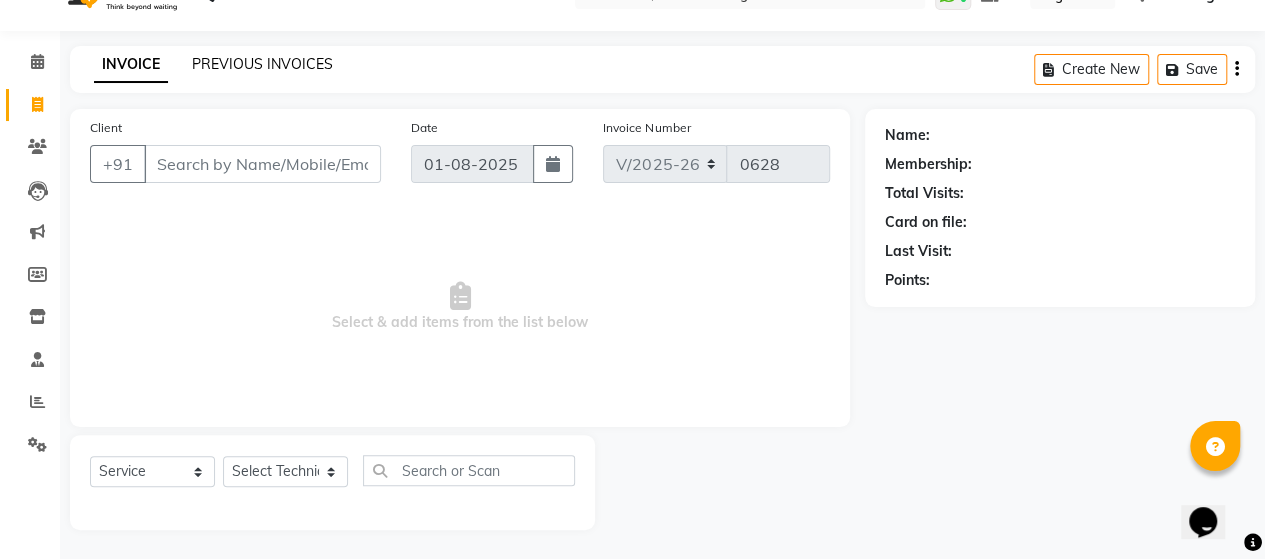 click on "PREVIOUS INVOICES" 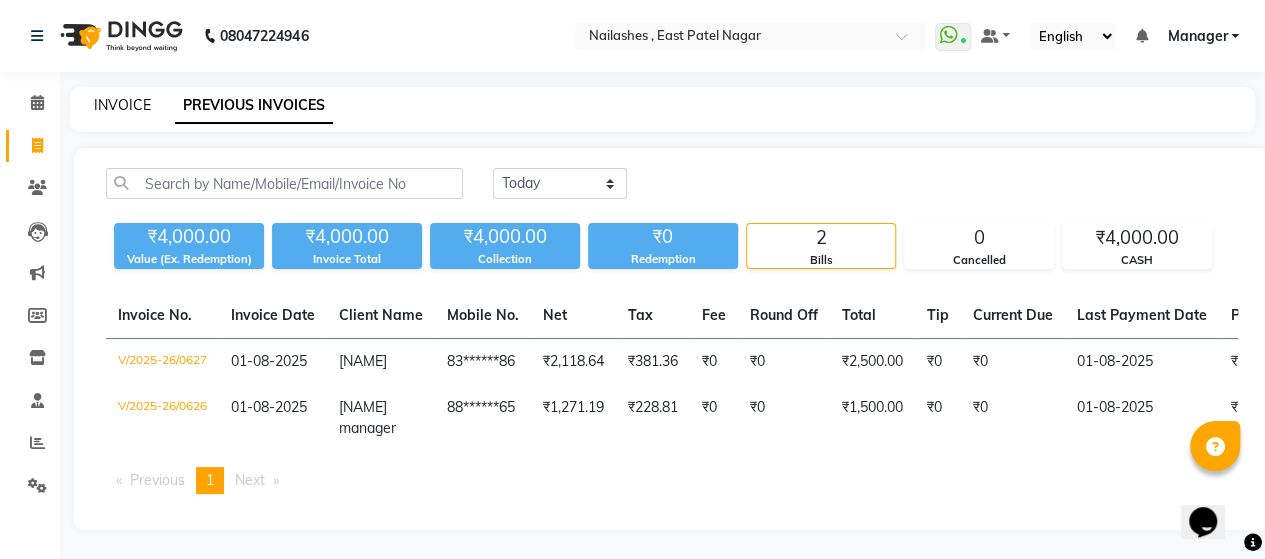 click on "INVOICE" 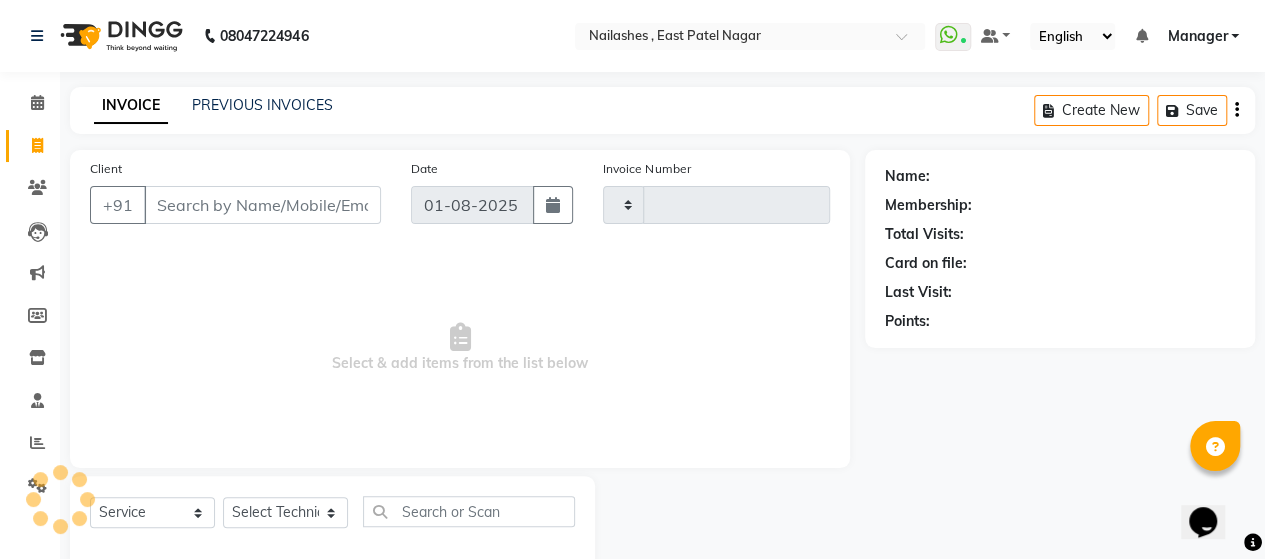 type on "0628" 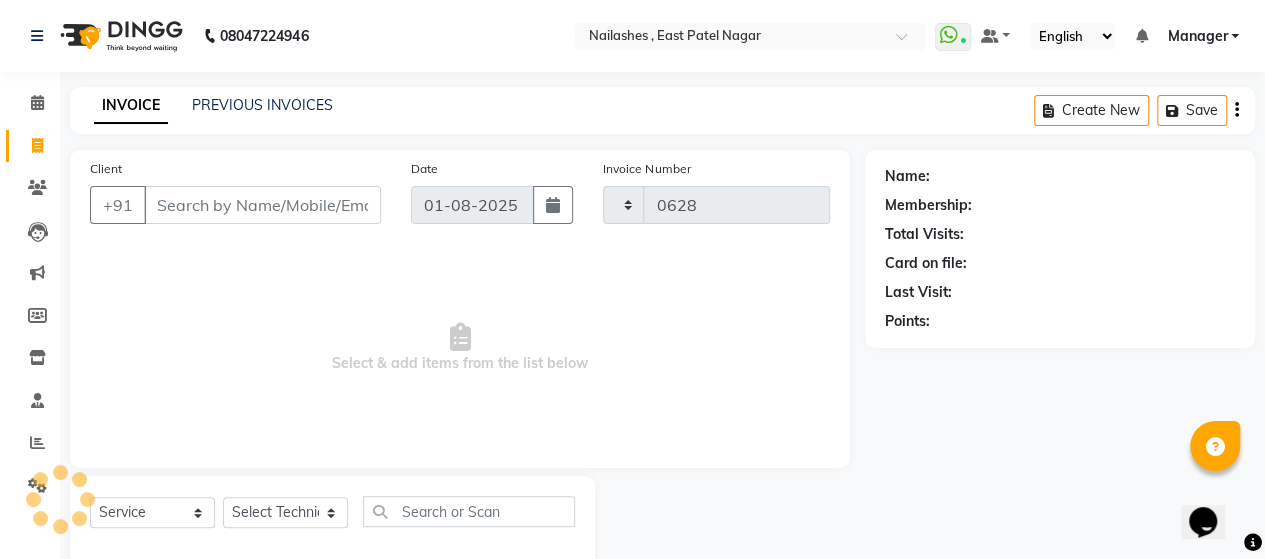 scroll, scrollTop: 41, scrollLeft: 0, axis: vertical 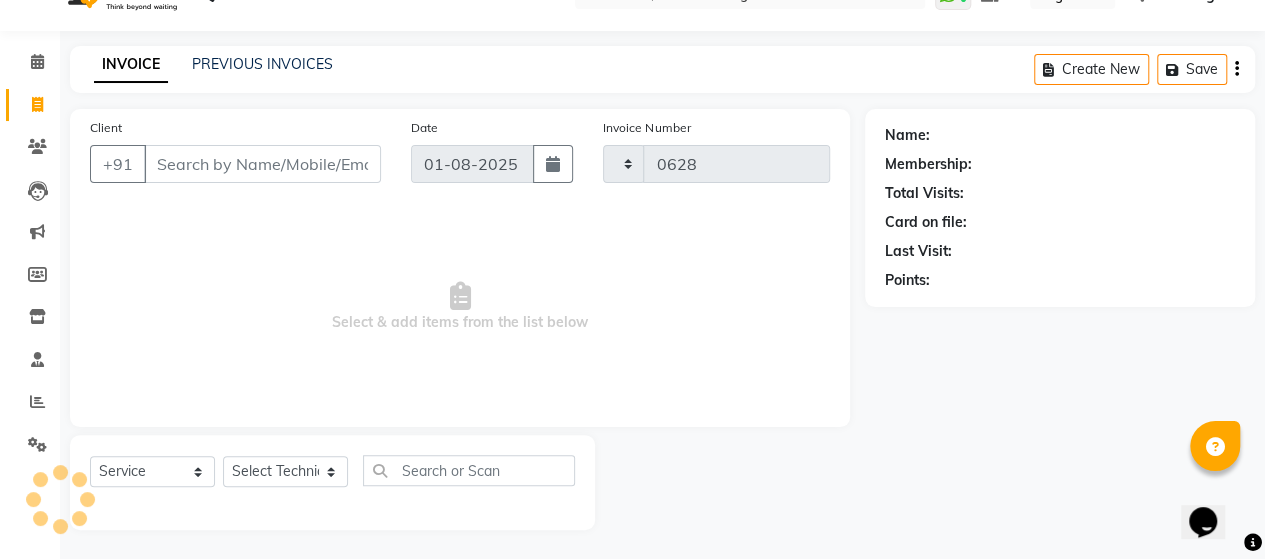 select on "3836" 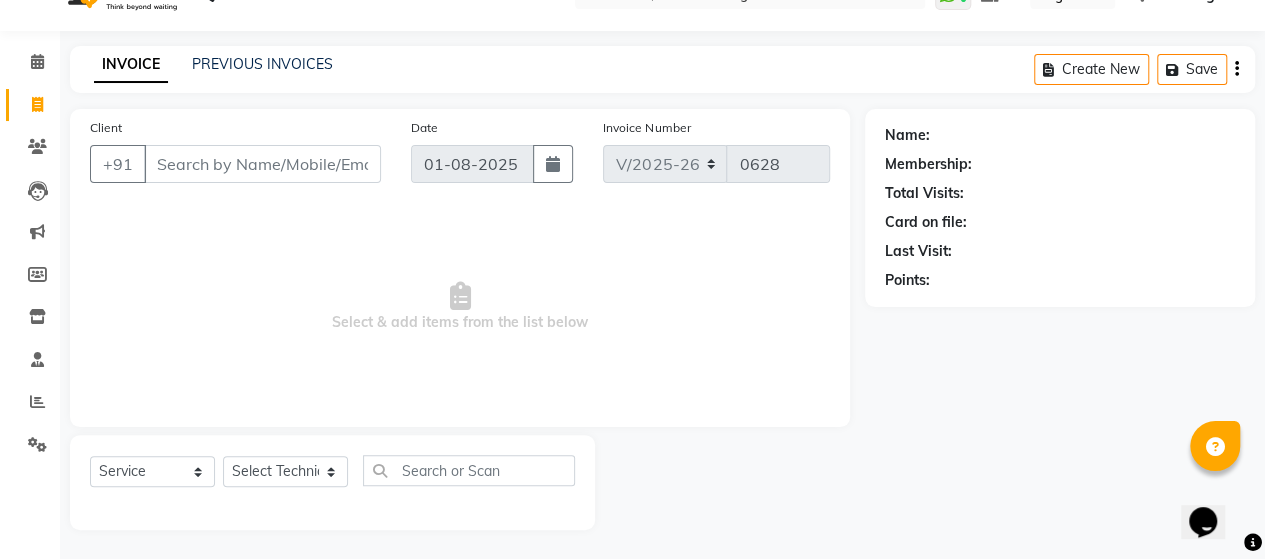 type on "p" 